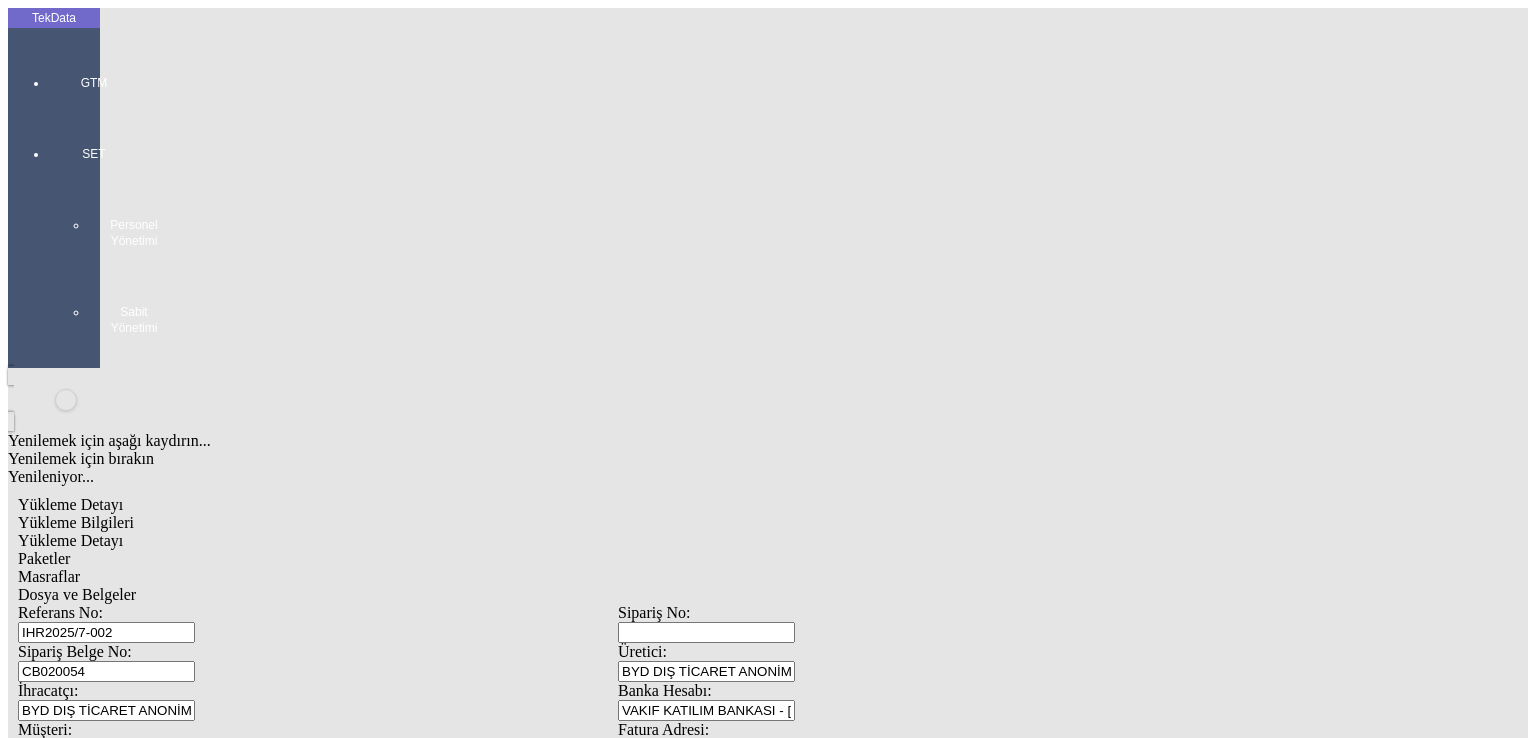 scroll, scrollTop: 0, scrollLeft: 0, axis: both 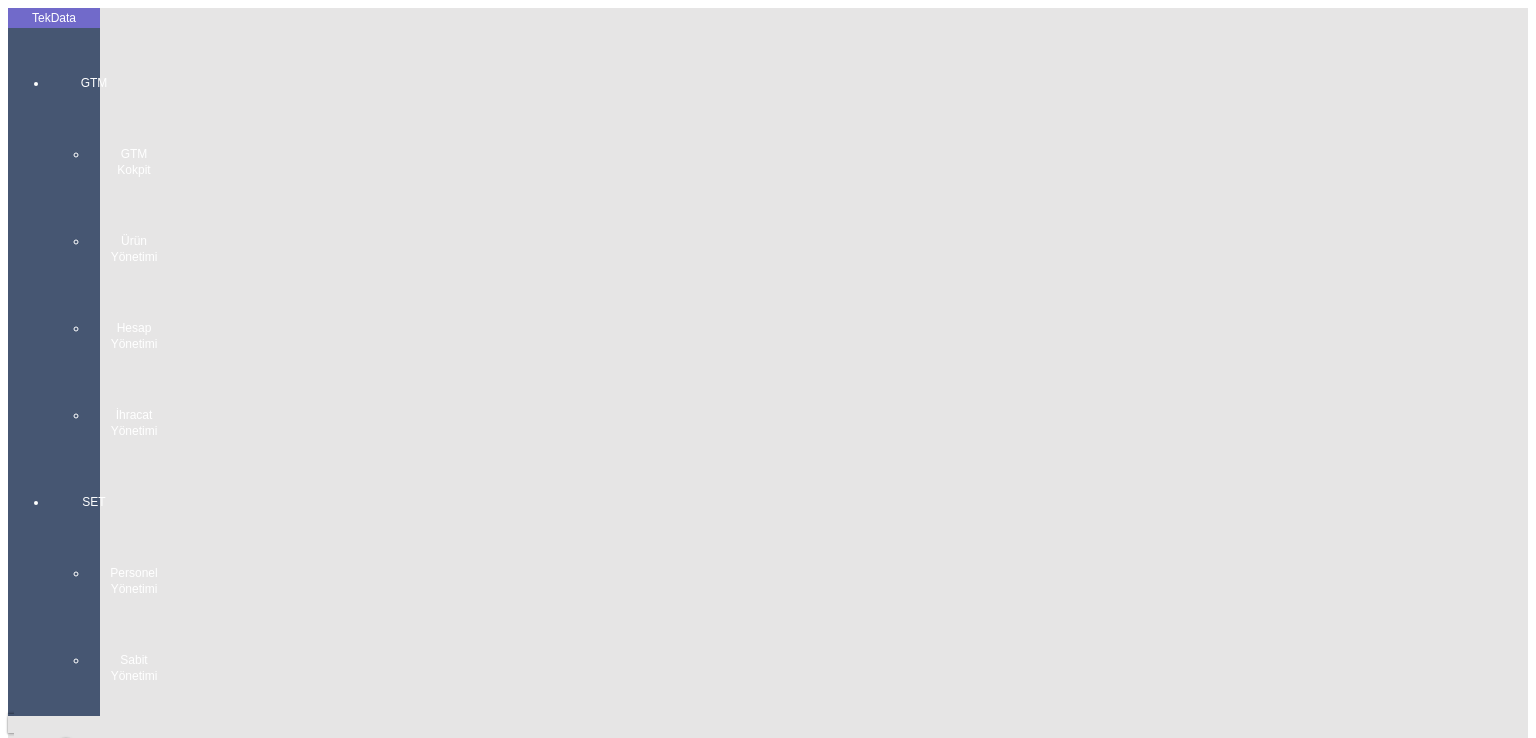 click at bounding box center (94, 459) 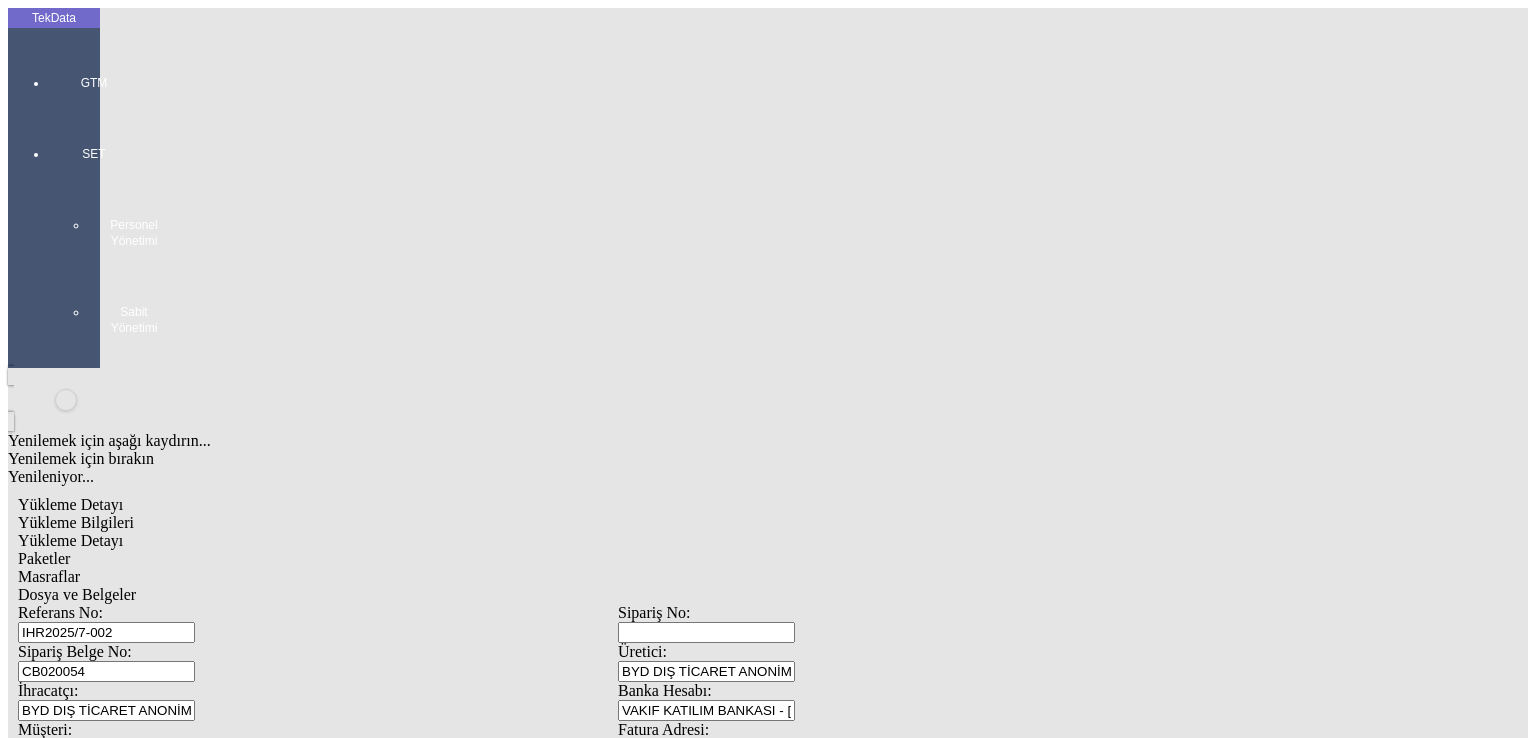 scroll, scrollTop: 381, scrollLeft: 0, axis: vertical 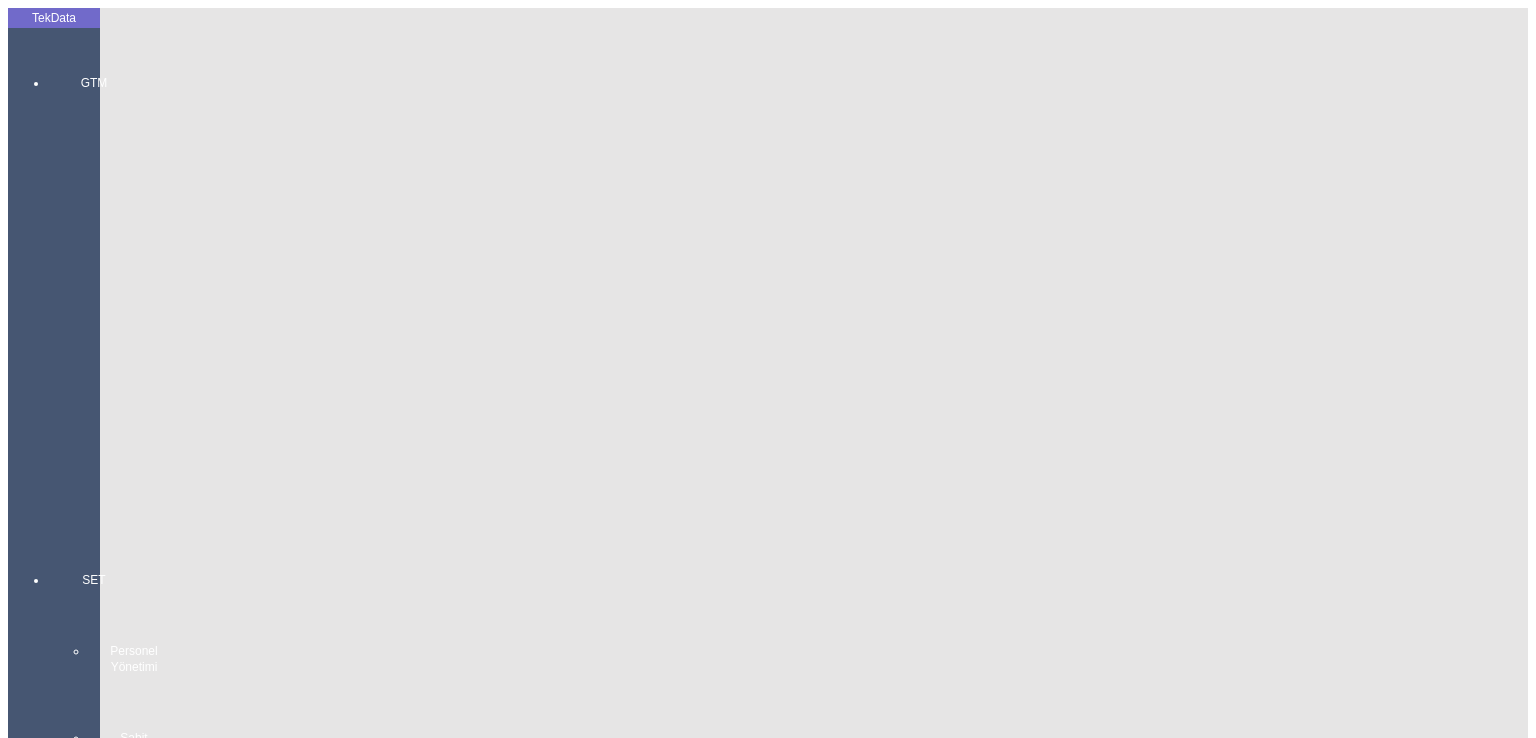 click on "Güncelle" 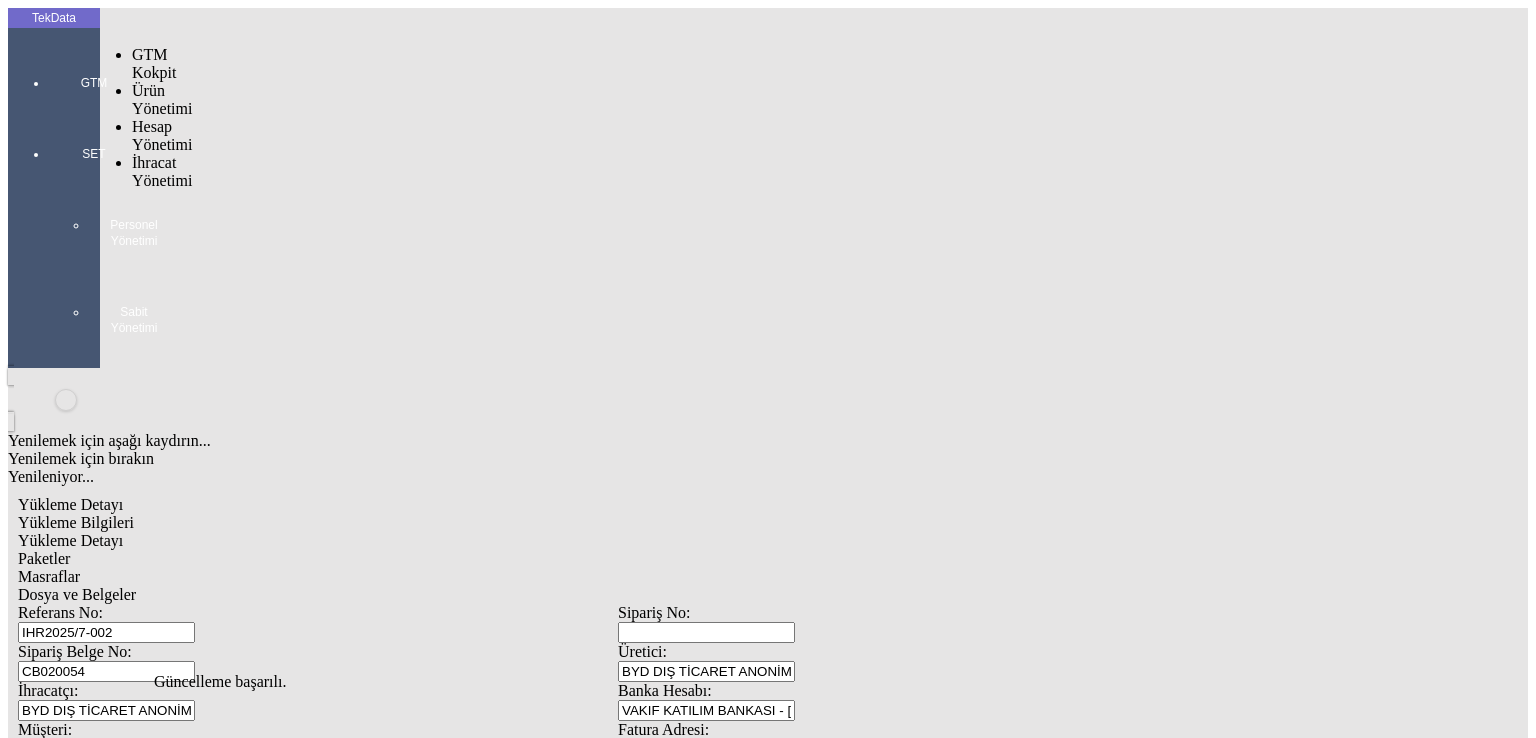 click at bounding box center [94, 111] 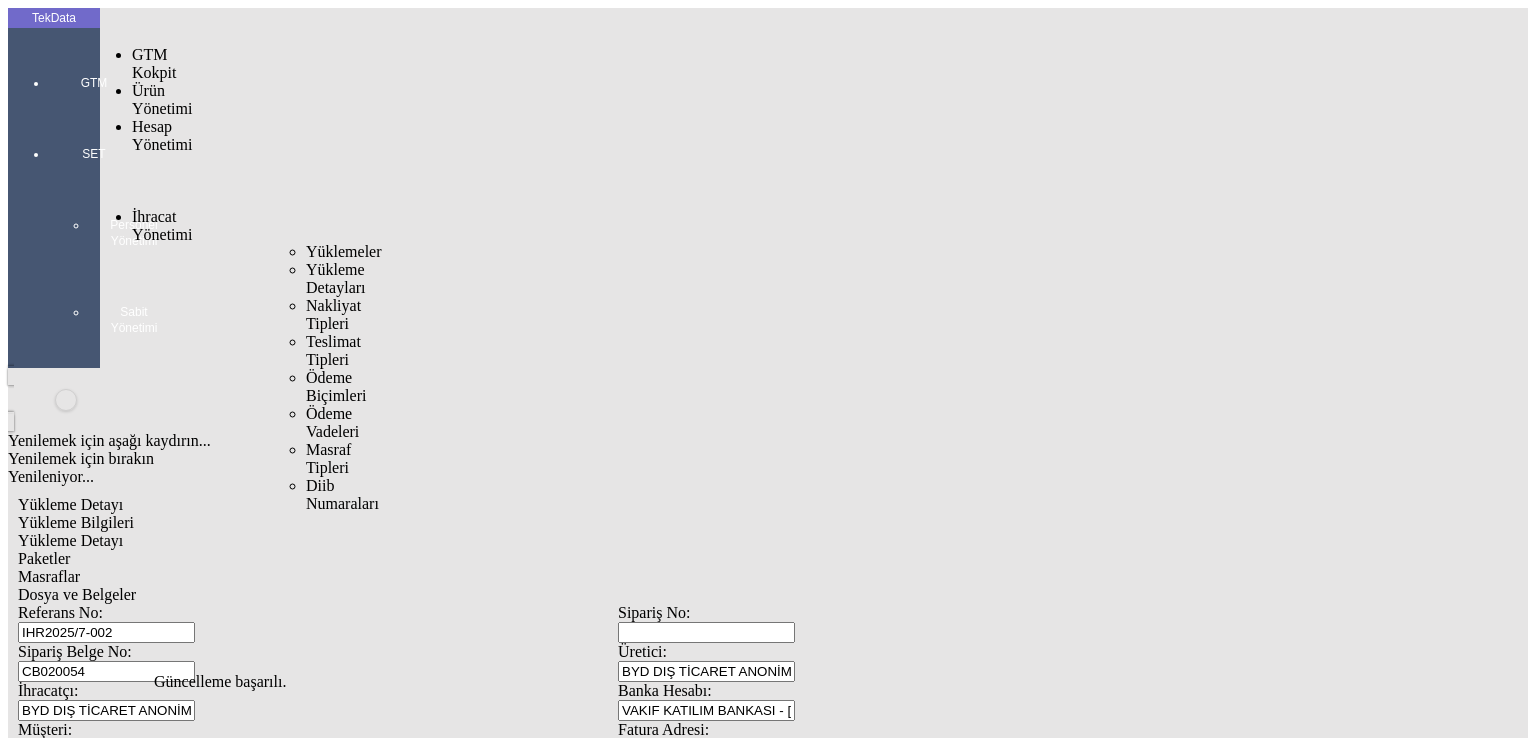 click at bounding box center [158, 244] 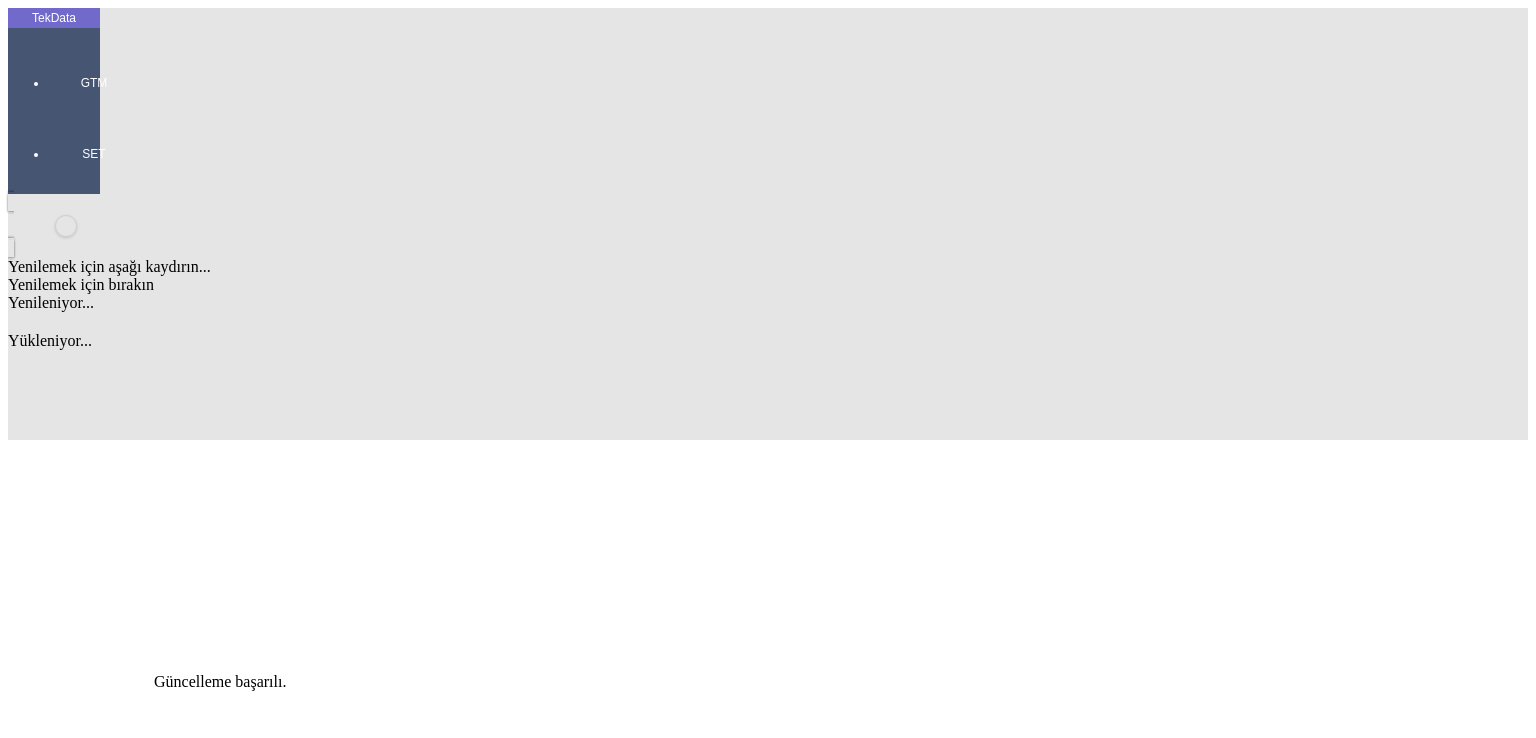 scroll, scrollTop: 0, scrollLeft: 0, axis: both 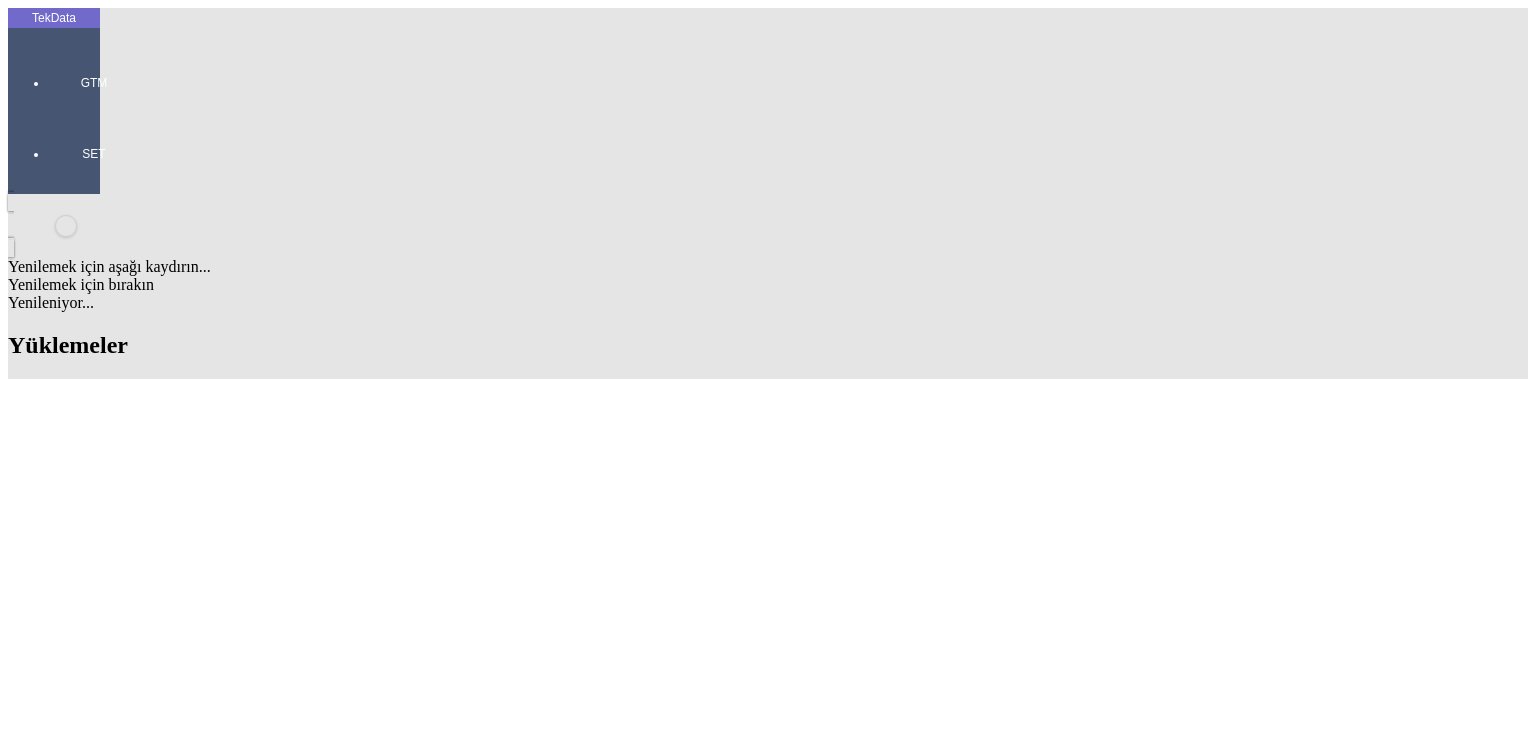click 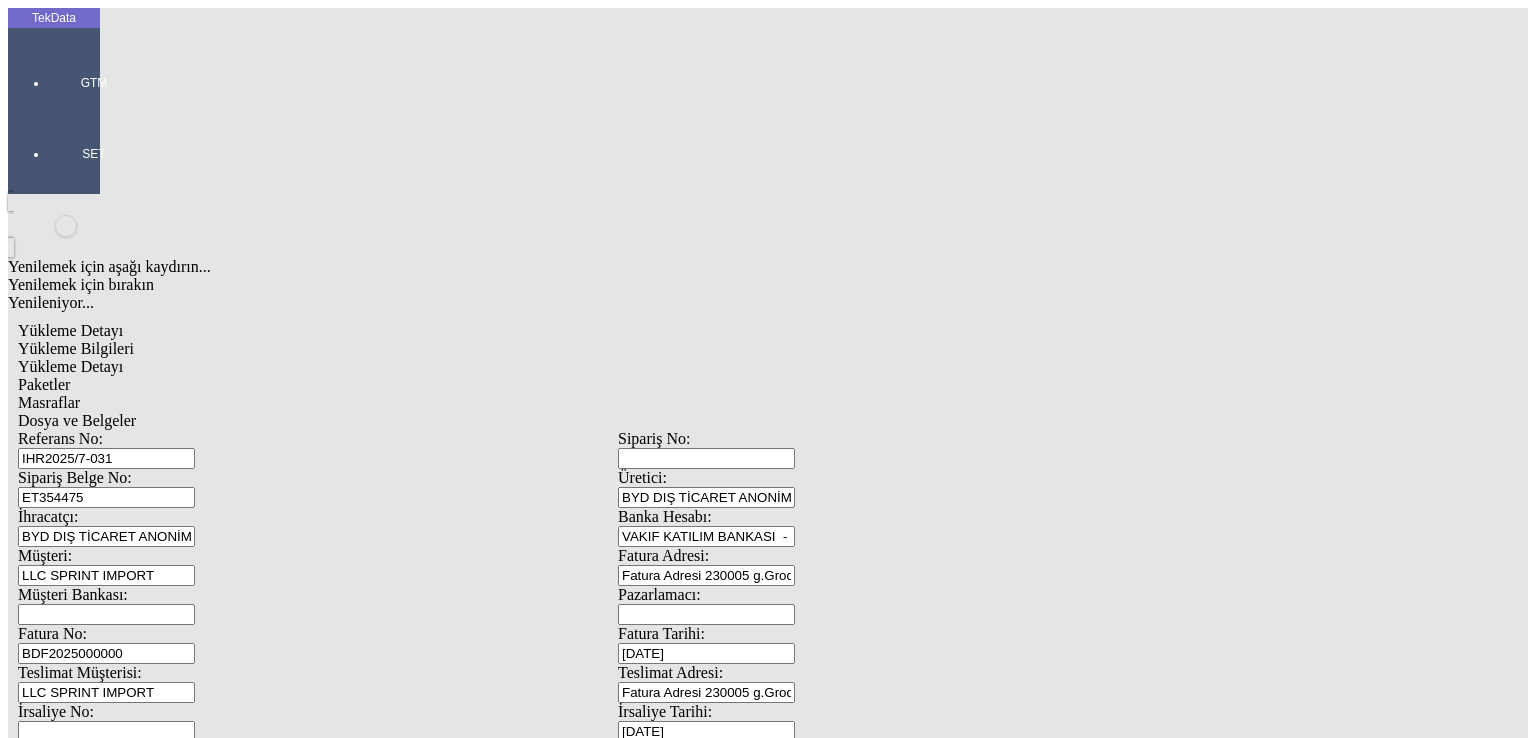 scroll, scrollTop: 0, scrollLeft: 0, axis: both 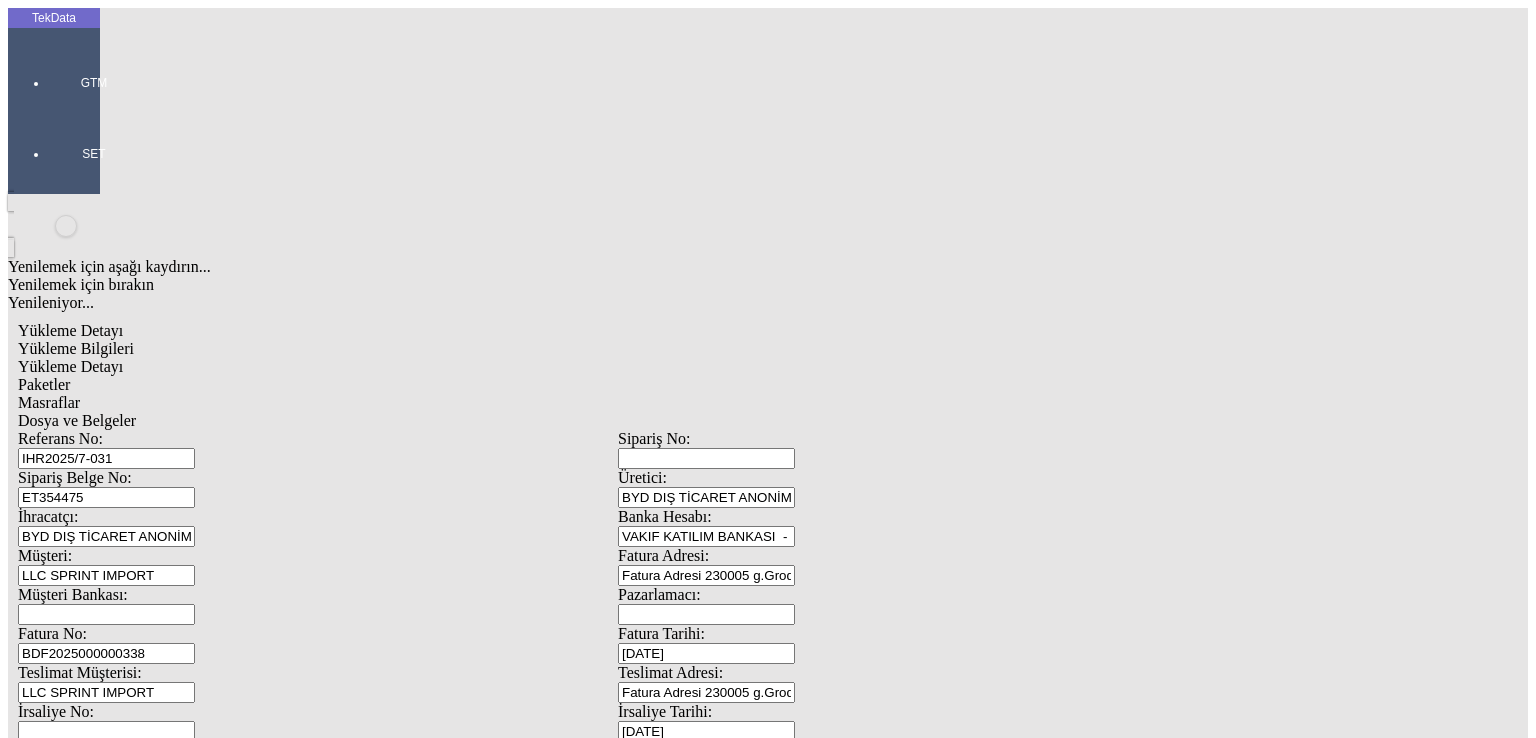 type on "BDF2025000000338" 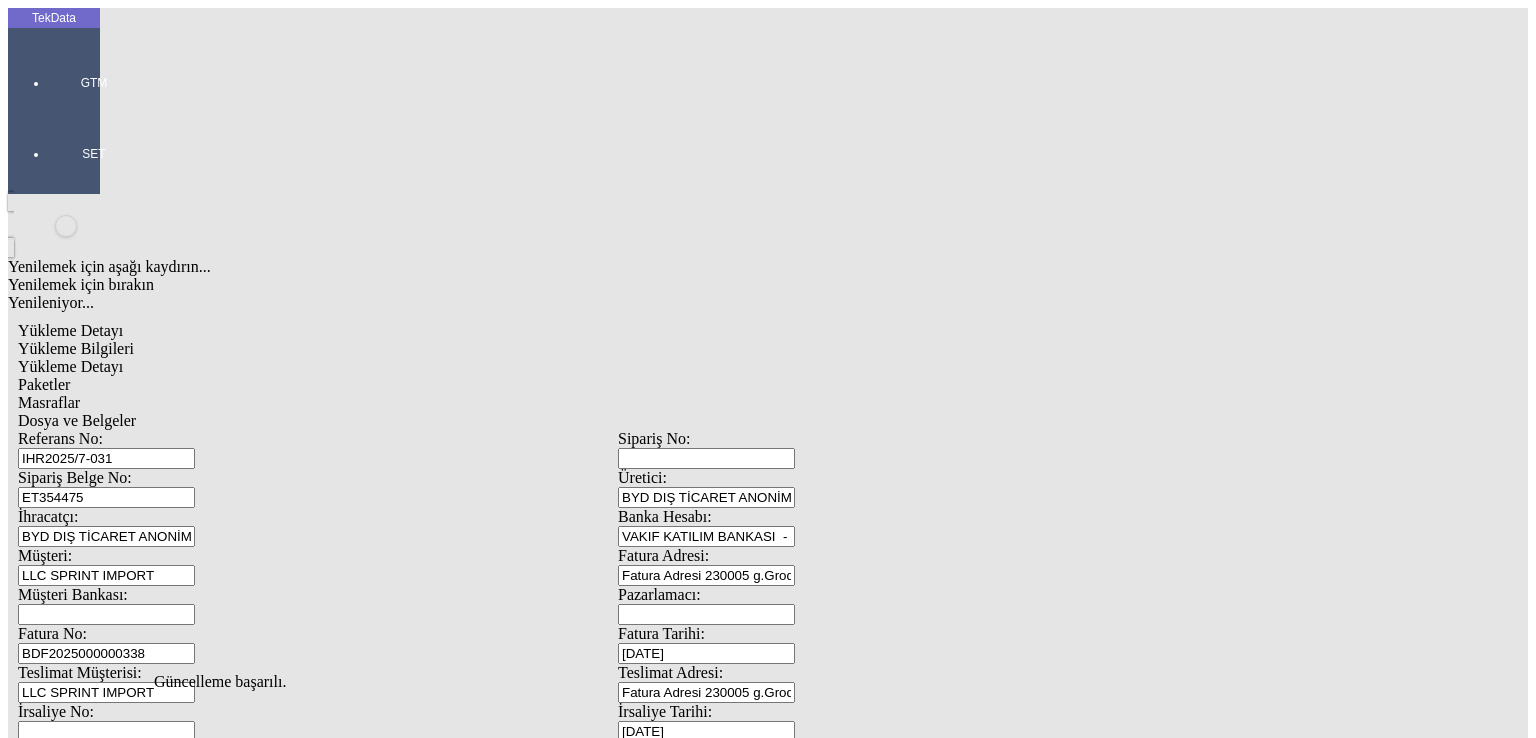 click on "Güncelle" 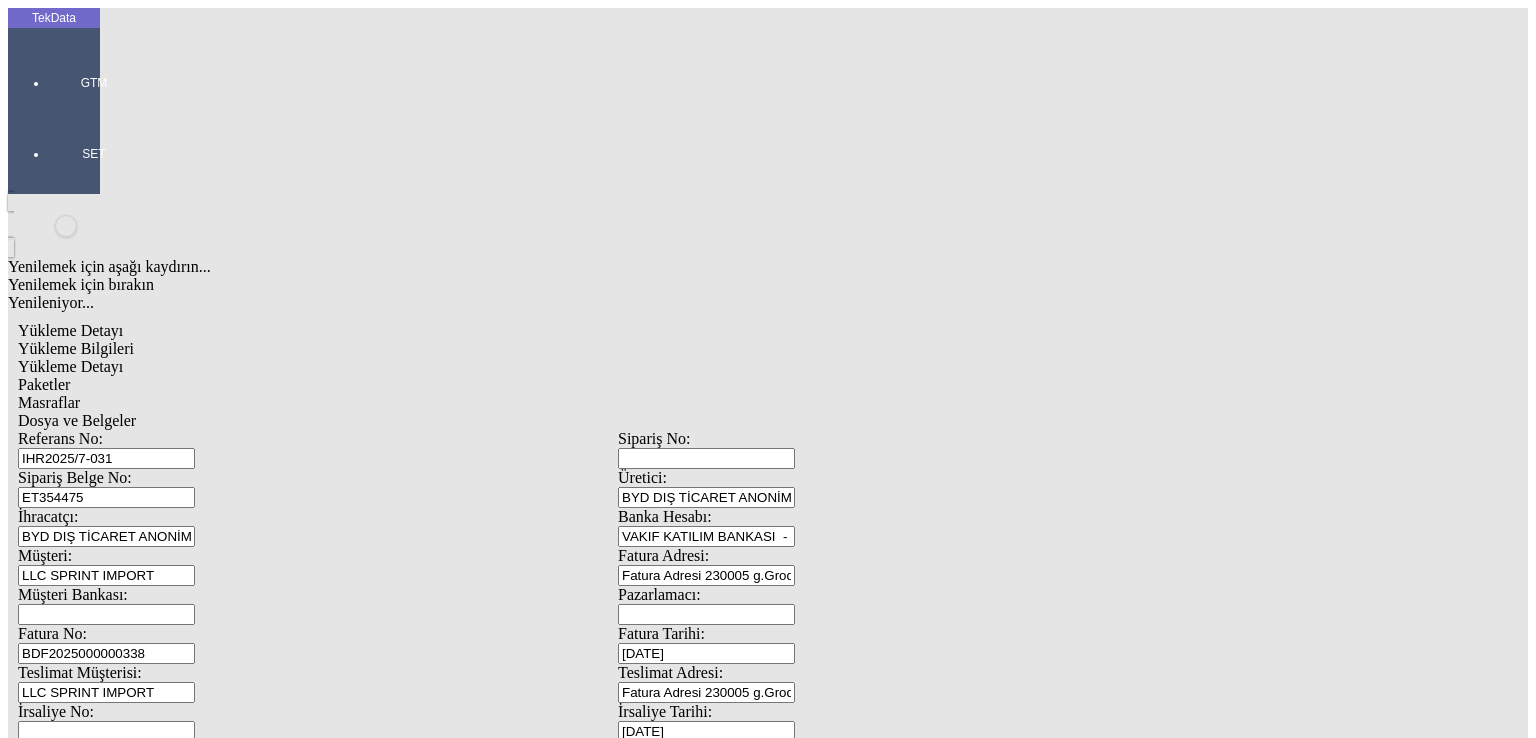 click on "Güncelle" 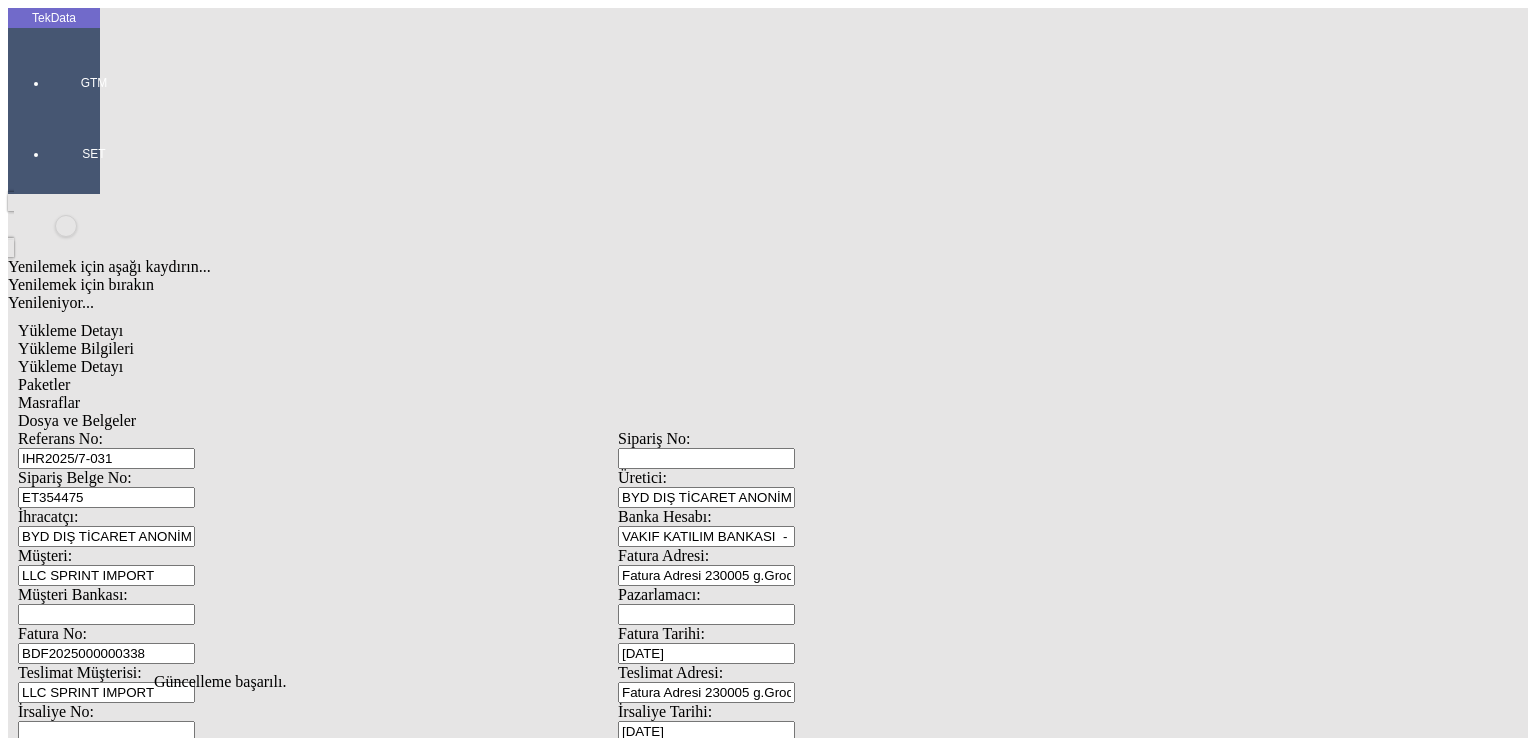 scroll, scrollTop: 0, scrollLeft: 0, axis: both 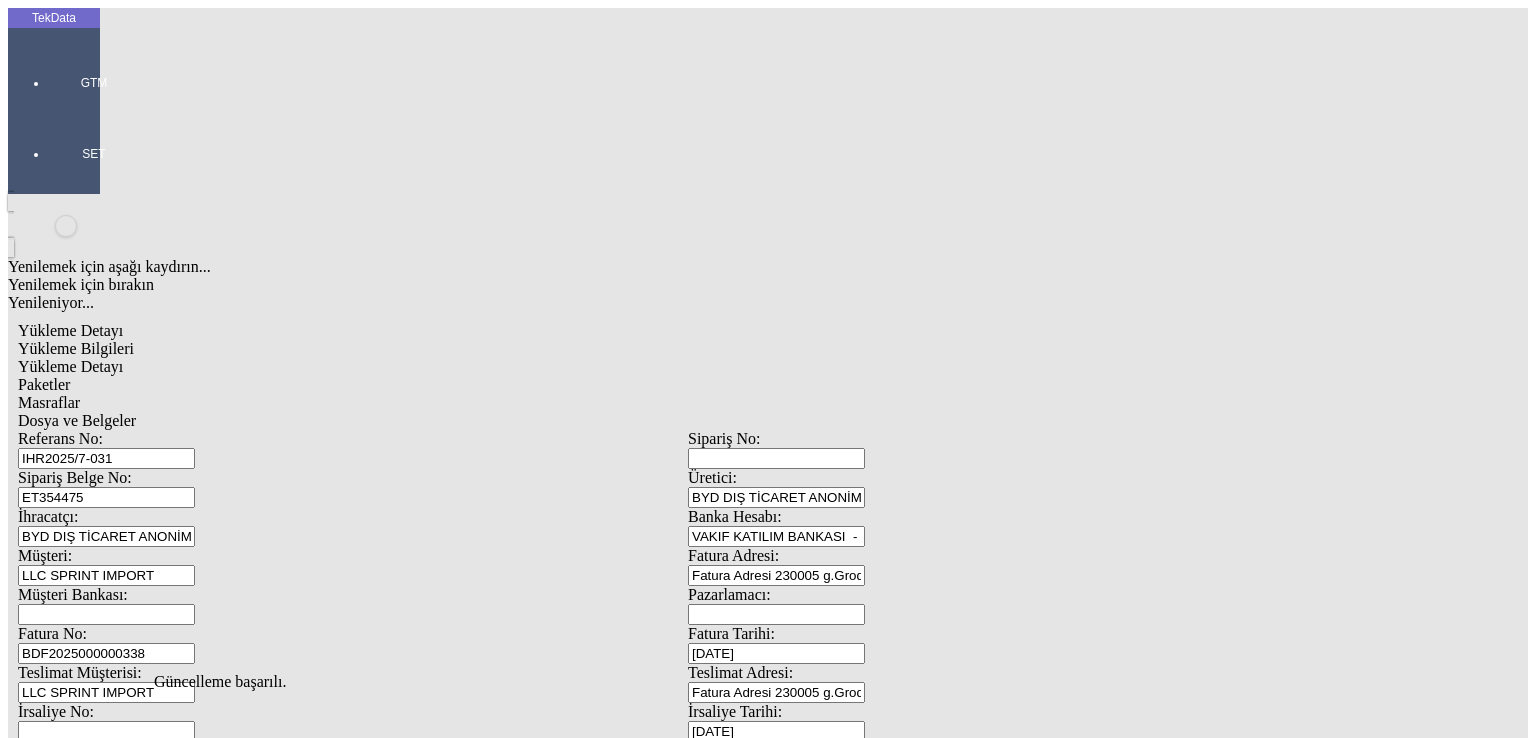click on "Paketler" 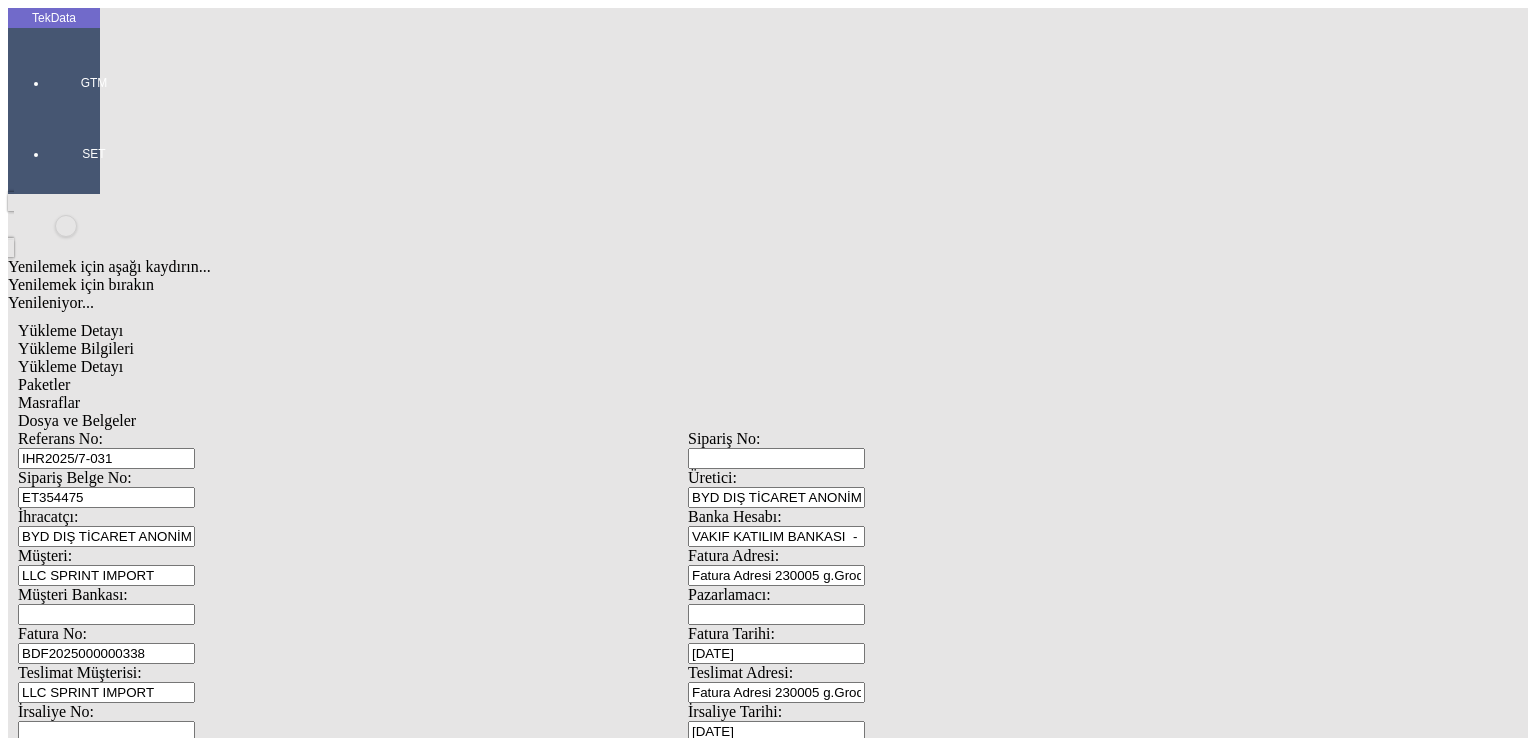 click on "Sil" 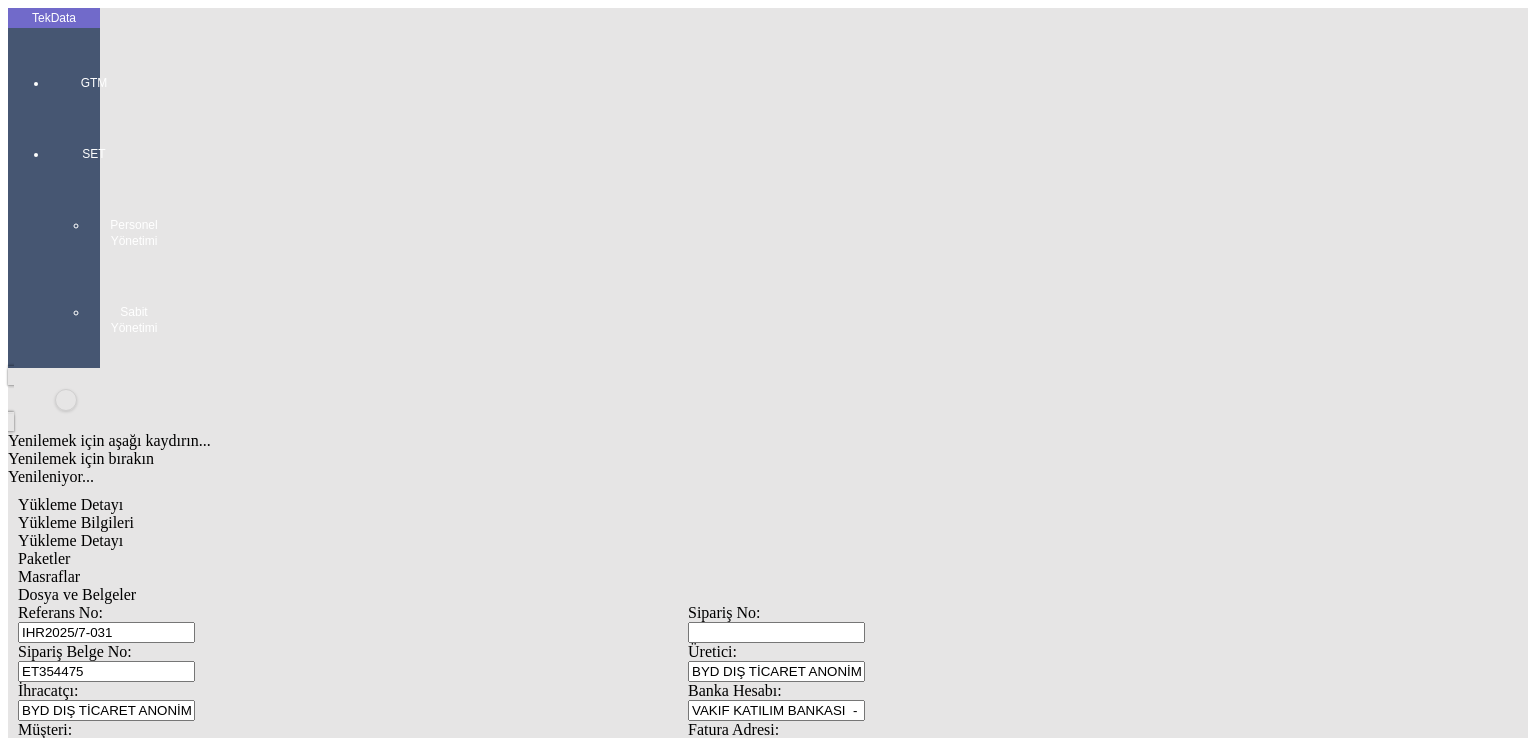 click on "Talimat Oluştur" at bounding box center (688, 2371) 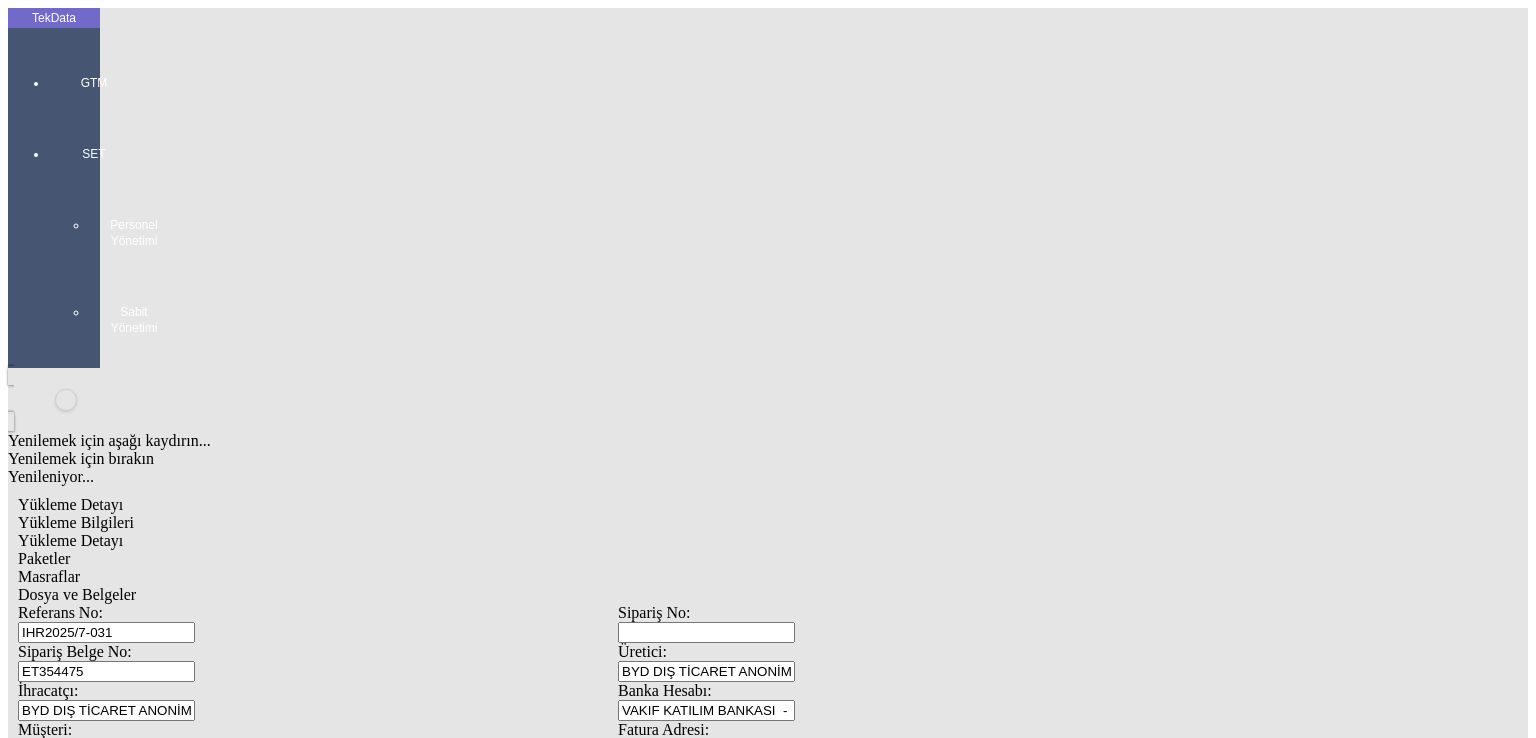 click on "Dosya ve Belgeler" 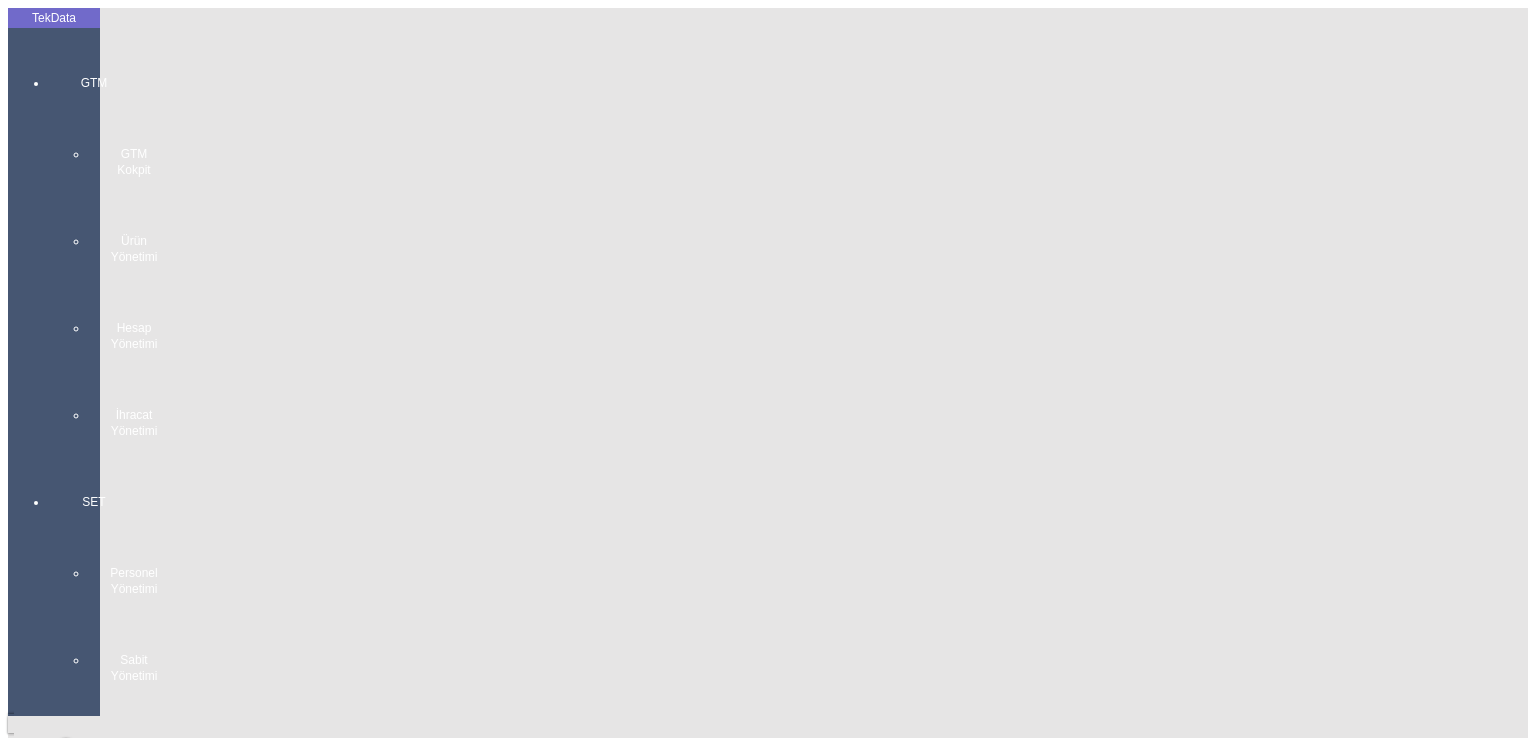 click at bounding box center (94, 459) 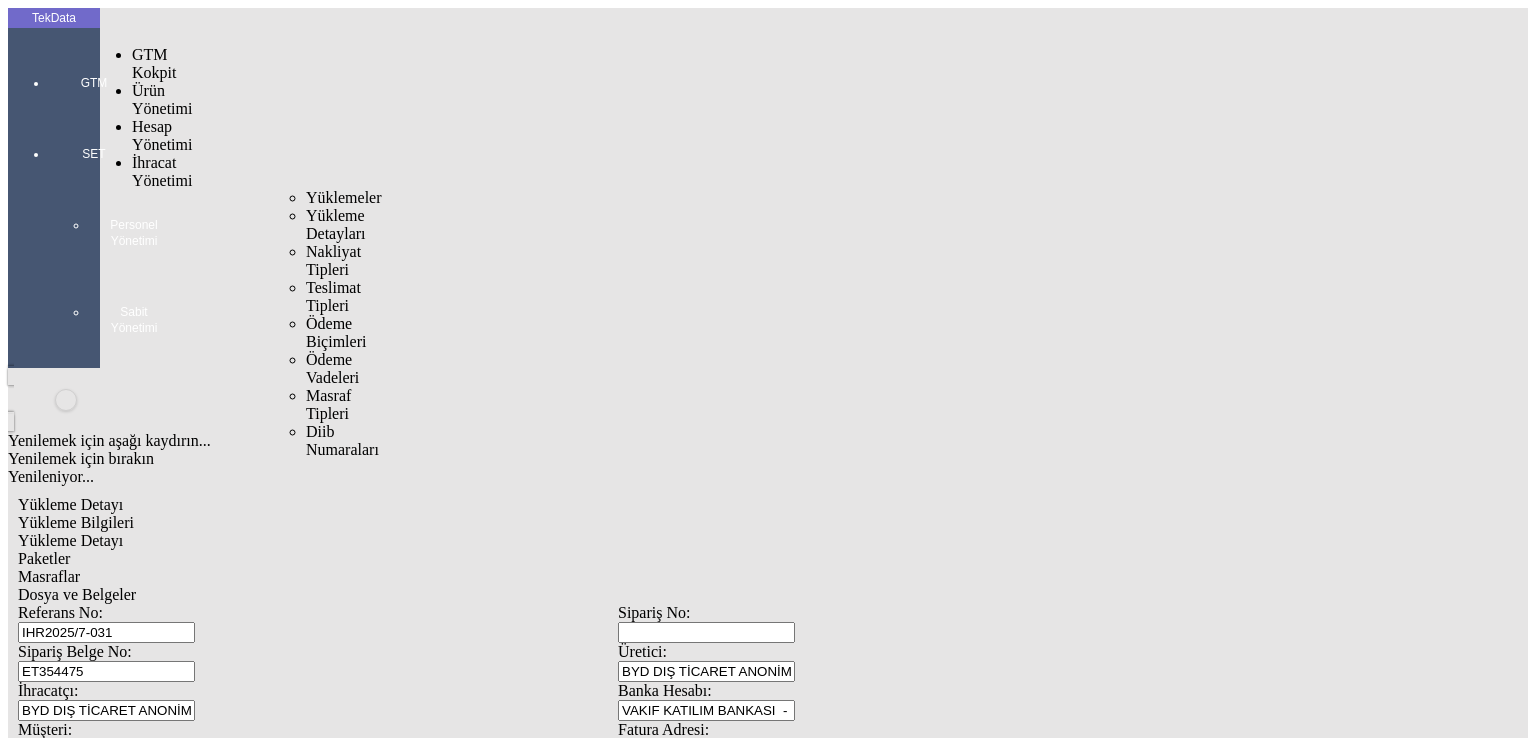 click on "İhracat Yönetimi" at bounding box center (162, 171) 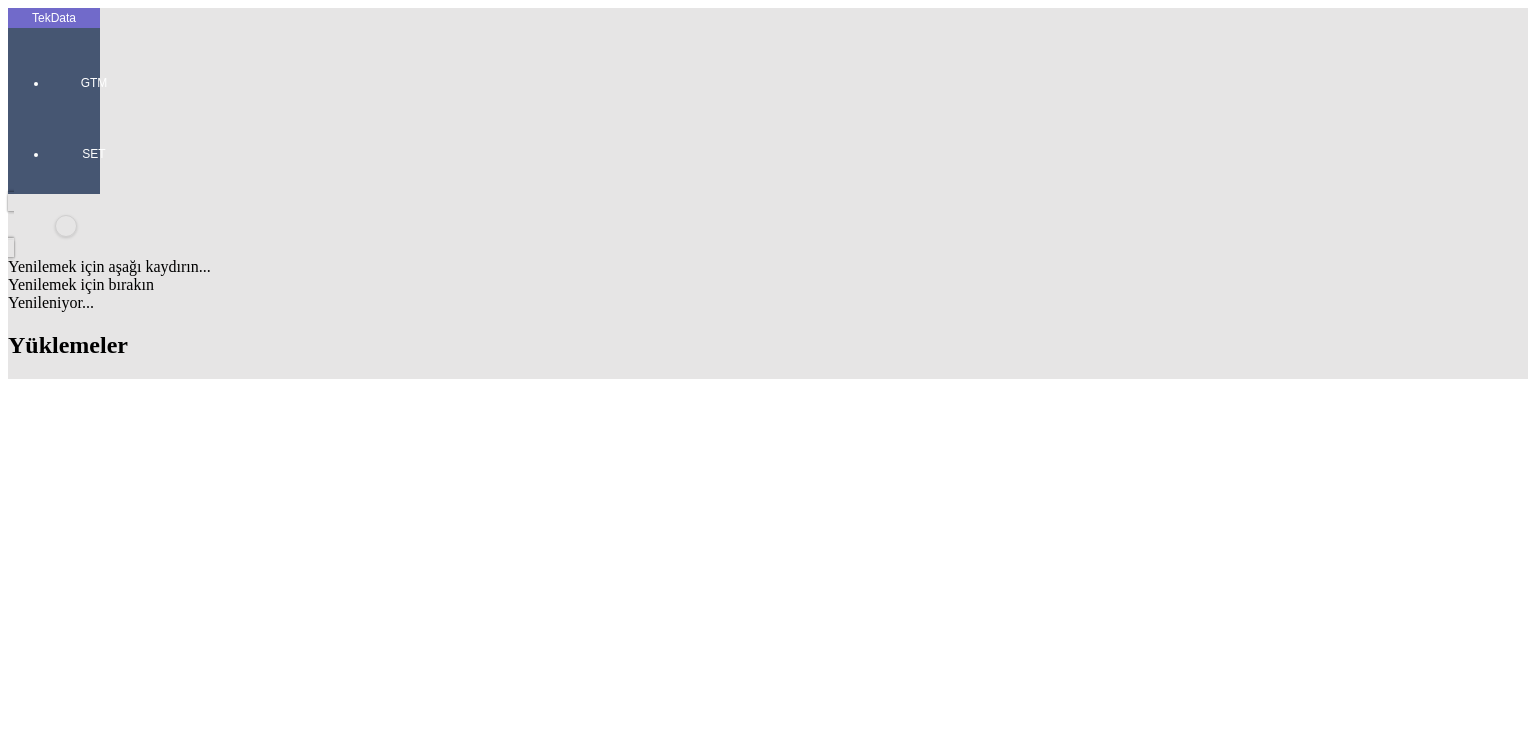 scroll, scrollTop: 1868, scrollLeft: 0, axis: vertical 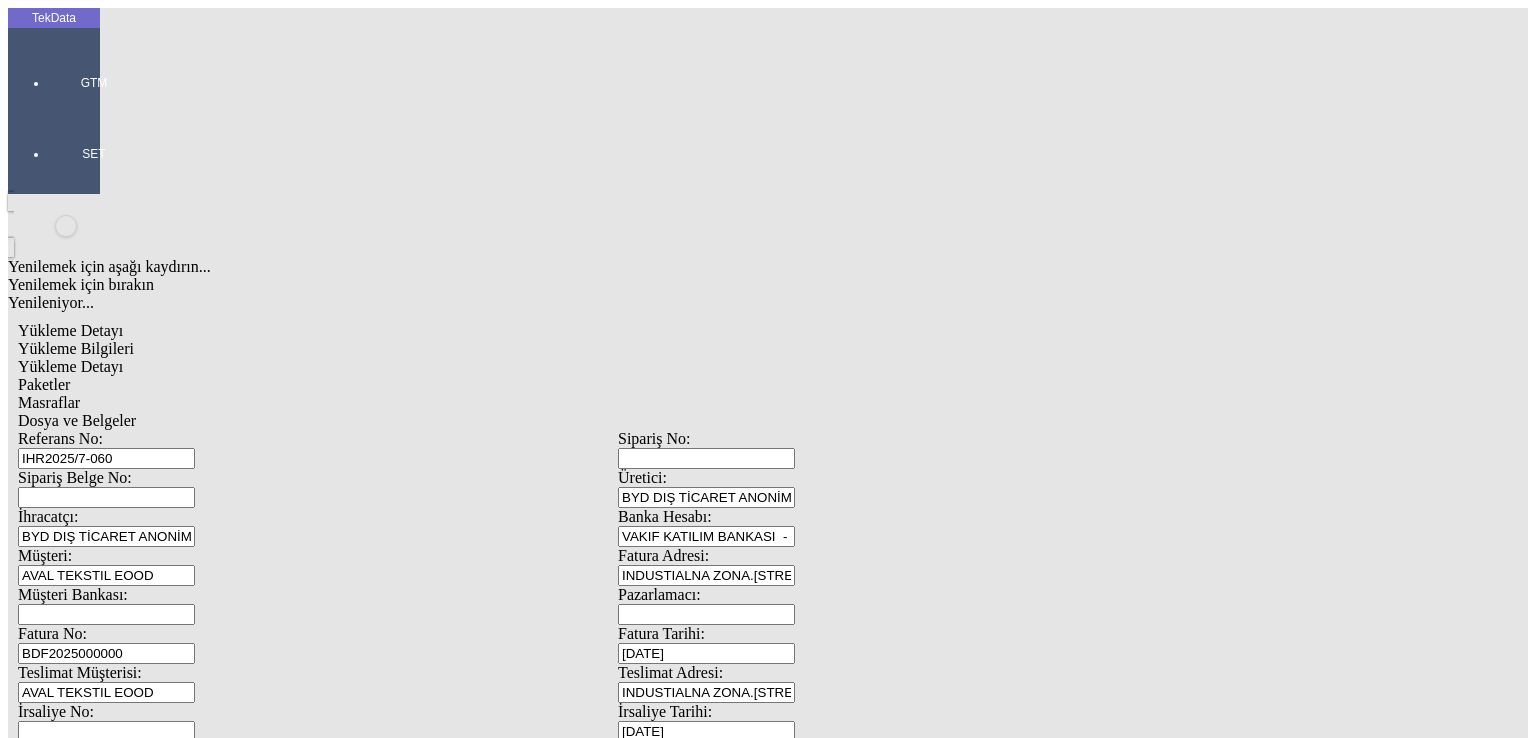 click on "BDF2025000000" at bounding box center (106, 653) 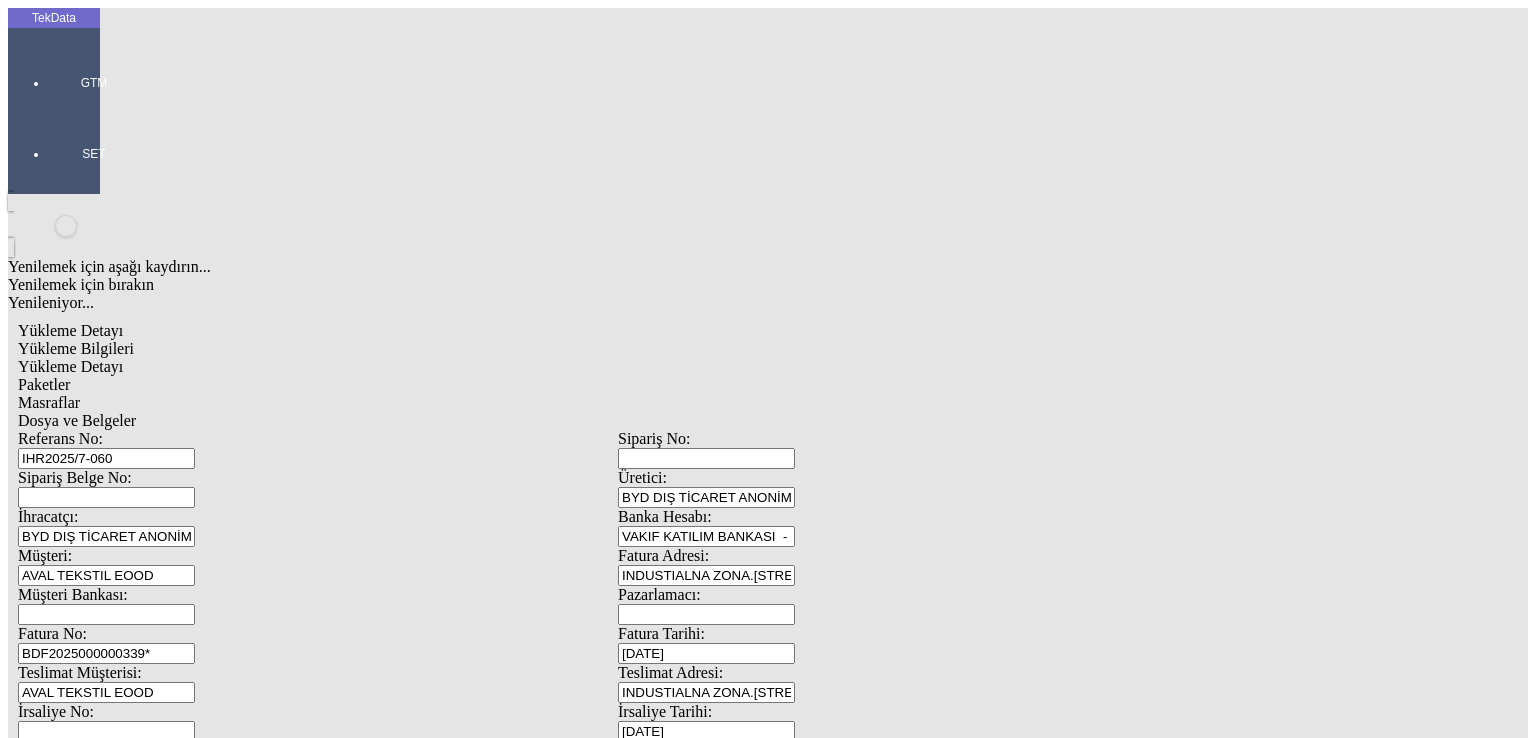 click on "BDF2025000000339*" at bounding box center (106, 653) 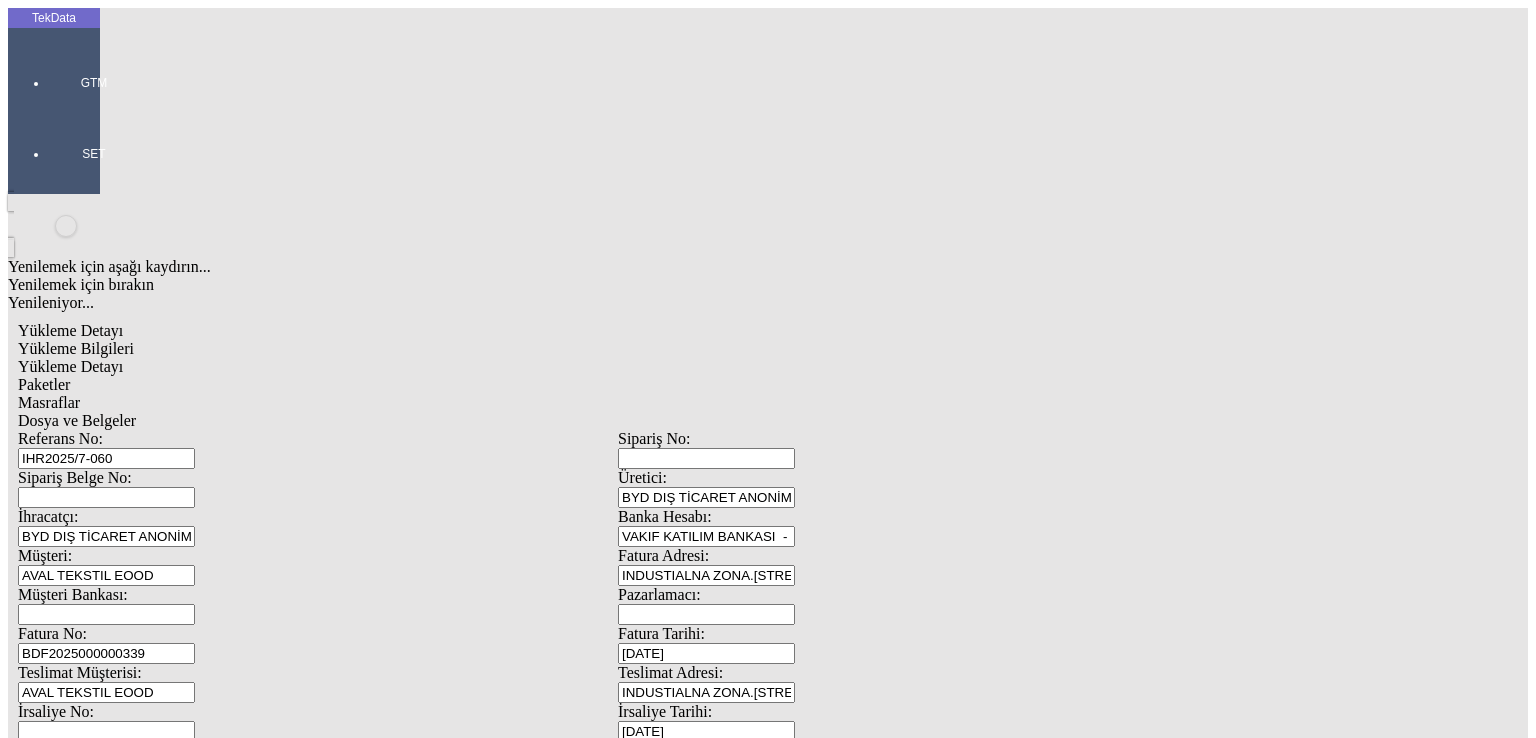 scroll, scrollTop: 0, scrollLeft: 0, axis: both 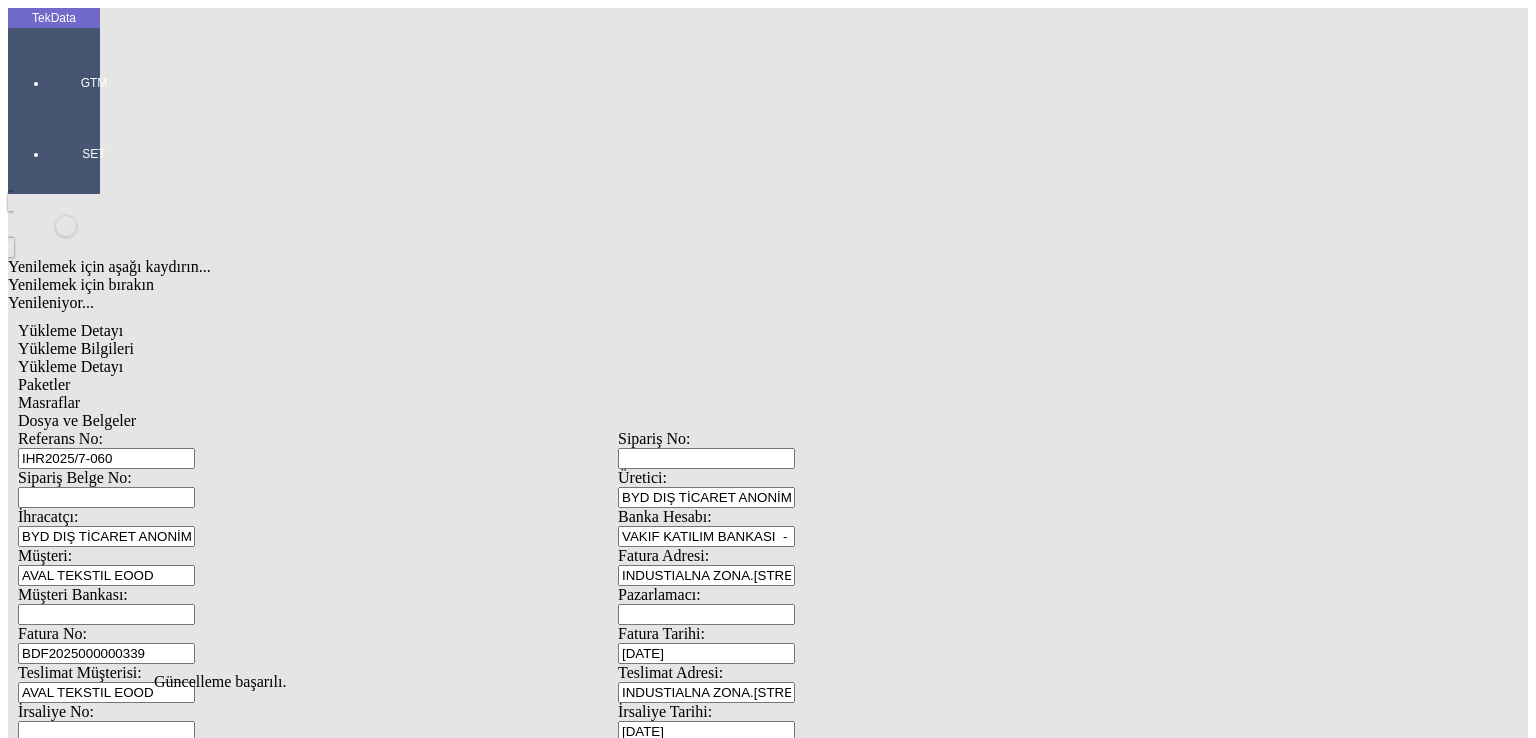 click on "Yükleme Detayı" at bounding box center (70, 366) 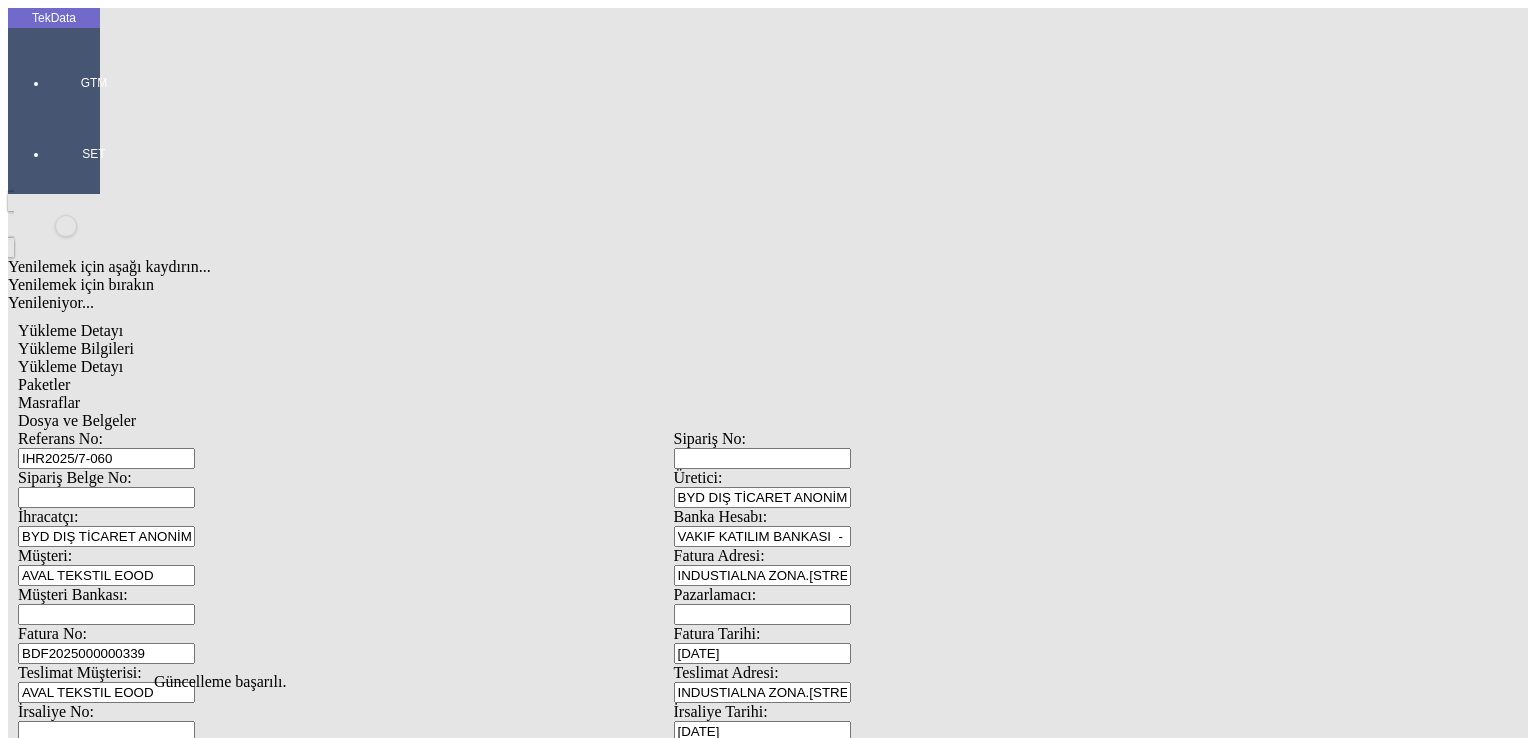click on "Düzenle" at bounding box center (64, 1587) 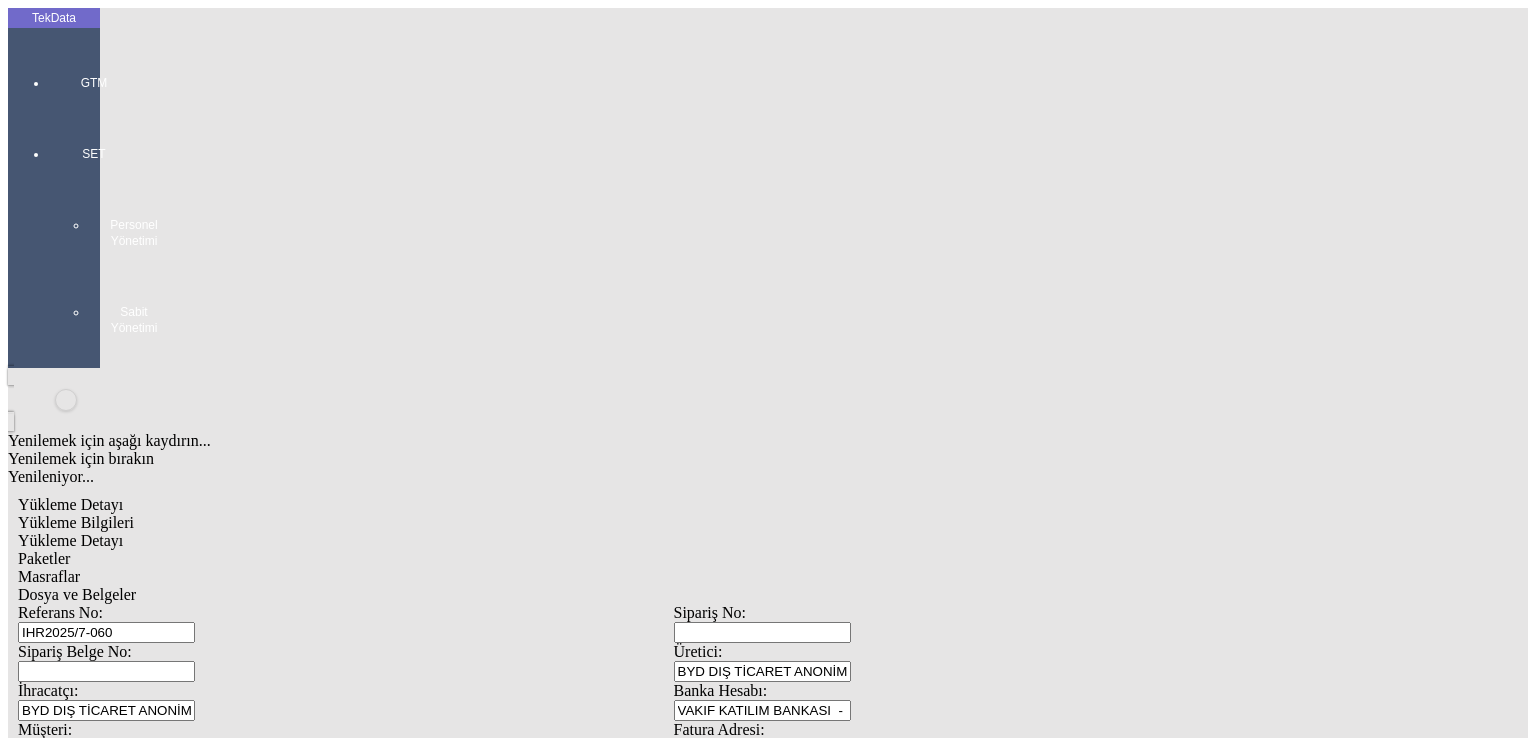 drag, startPoint x: 232, startPoint y: 402, endPoint x: 190, endPoint y: 407, distance: 42.296574 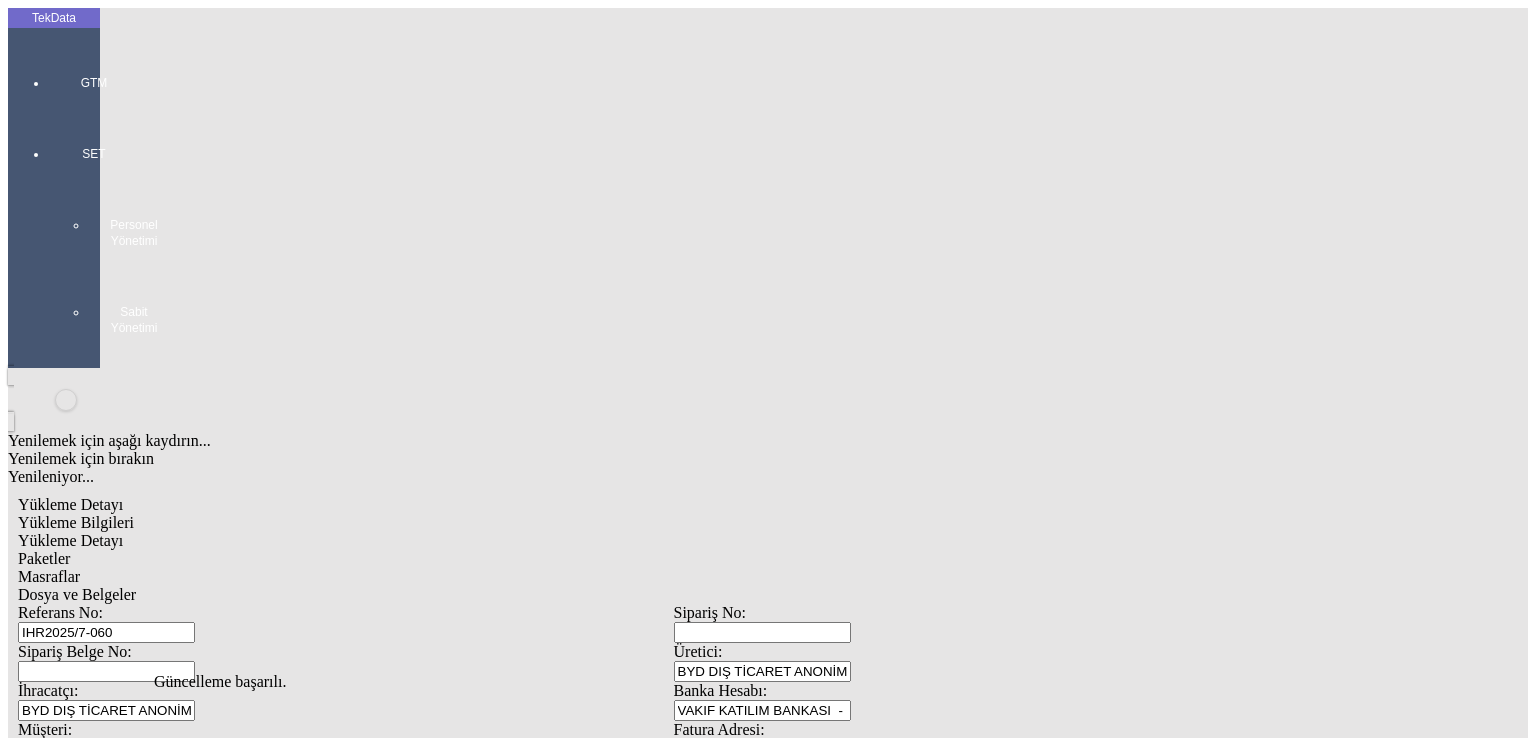 click on "Yükleme Bilgileri" at bounding box center [673, 523] 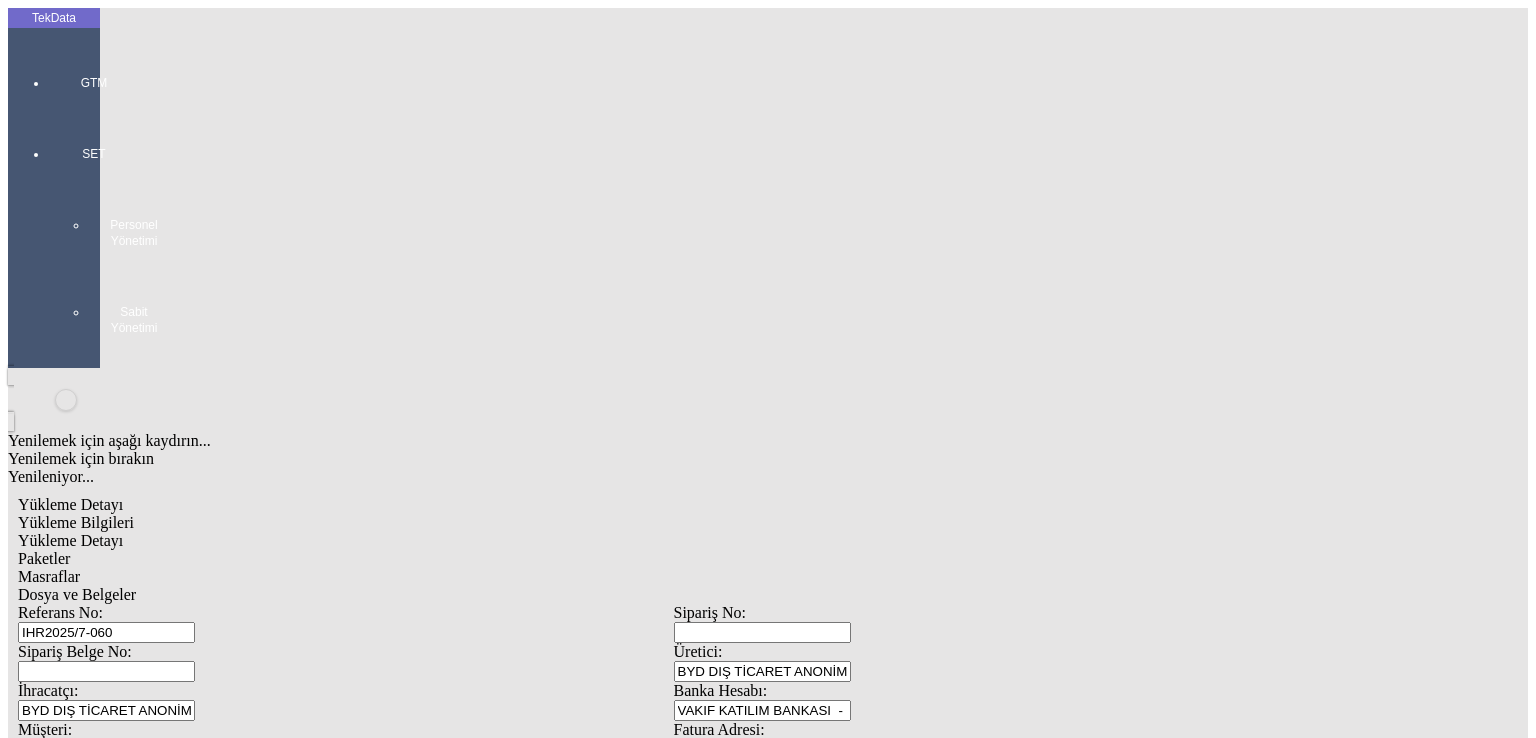 click on "Dosya ve Belgeler" 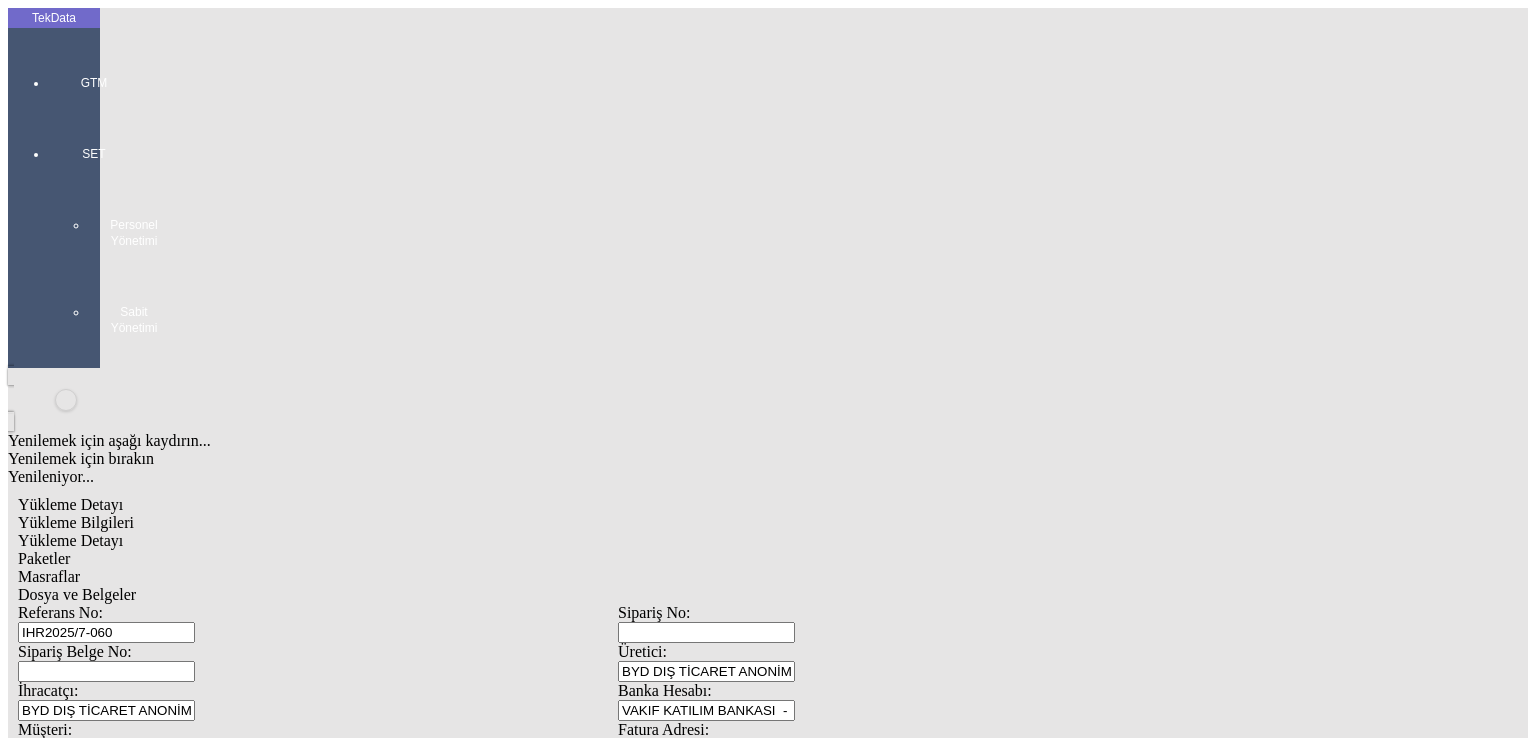 click on "Dosya ve Belgeler" 